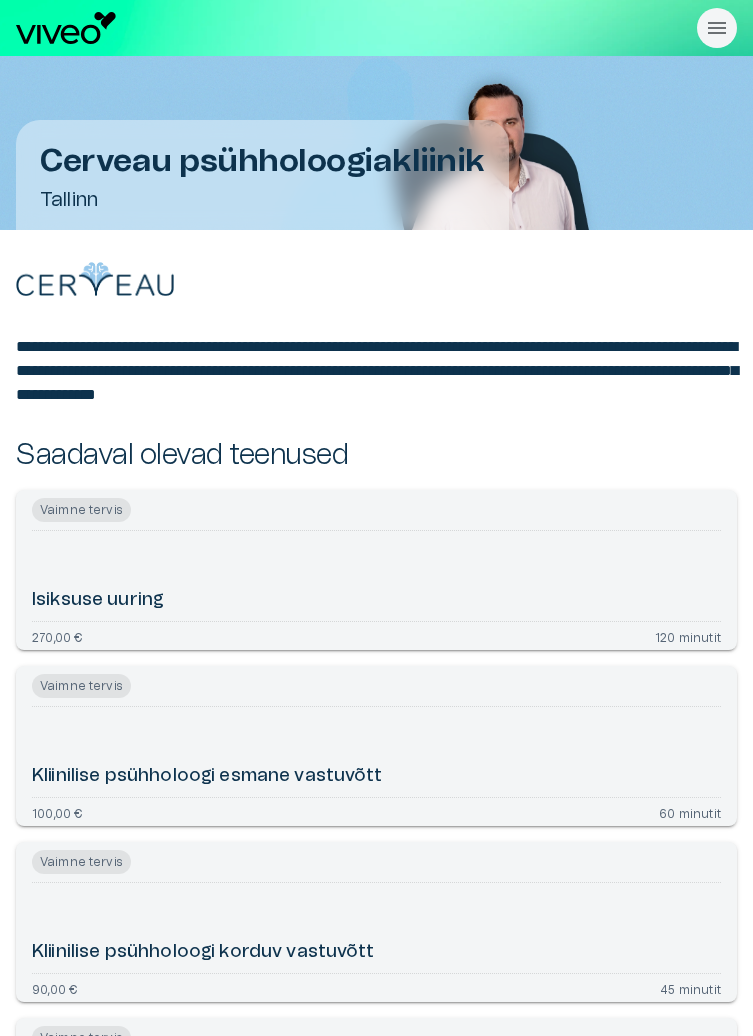 scroll, scrollTop: 0, scrollLeft: 0, axis: both 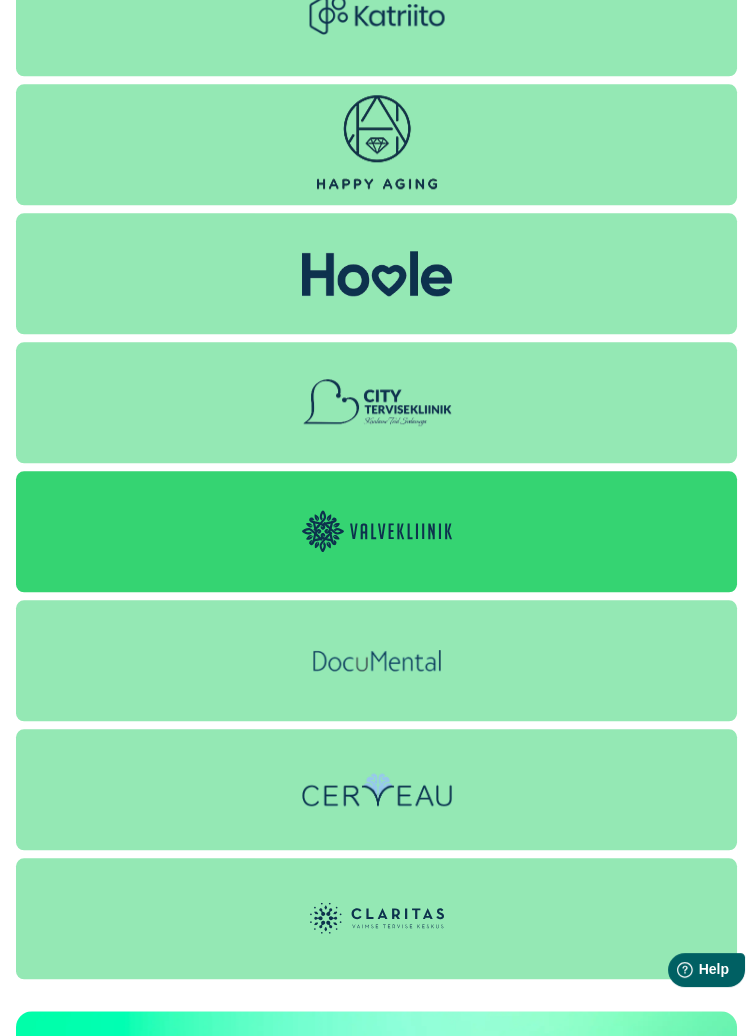 click at bounding box center (376, 531) 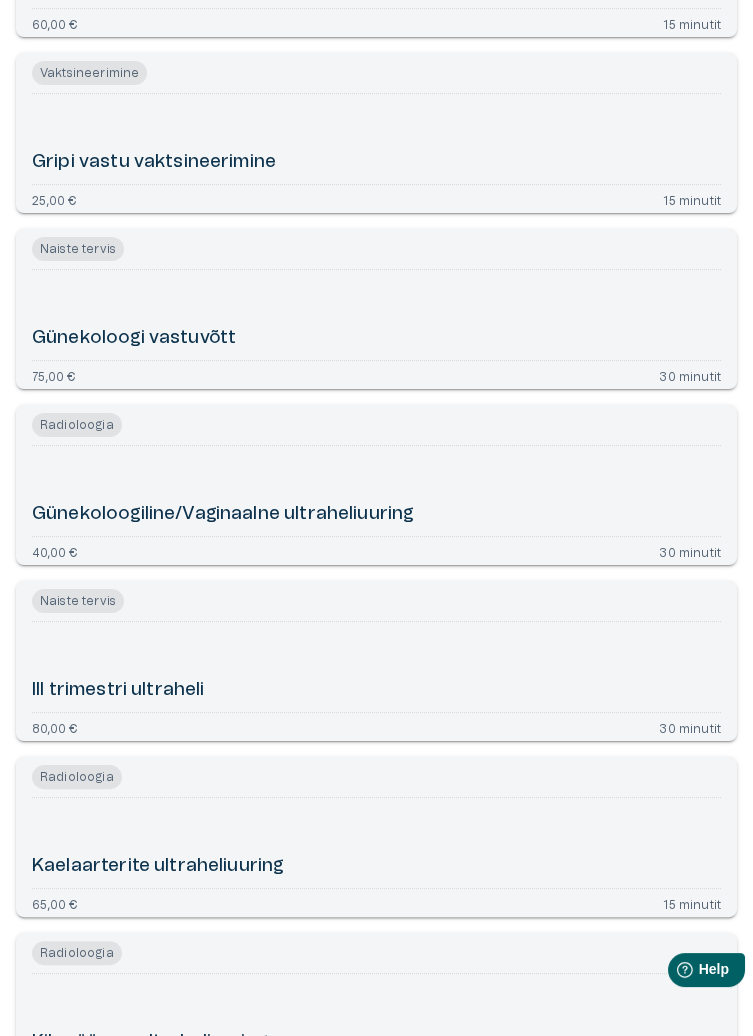 scroll, scrollTop: 825, scrollLeft: 0, axis: vertical 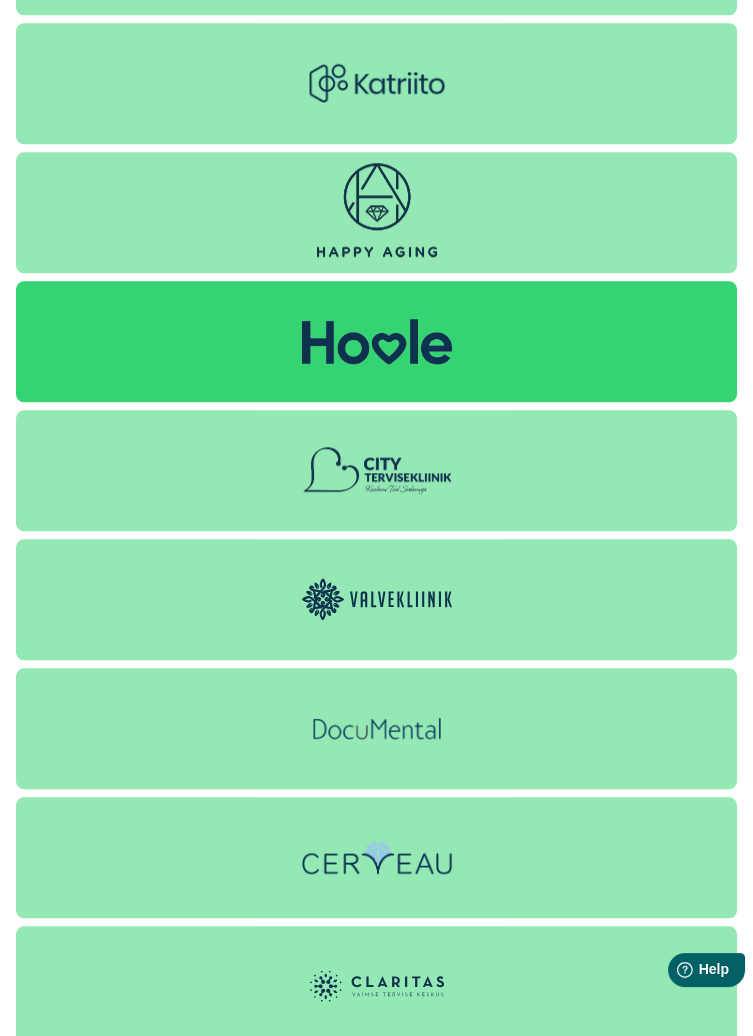 click at bounding box center (376, 341) 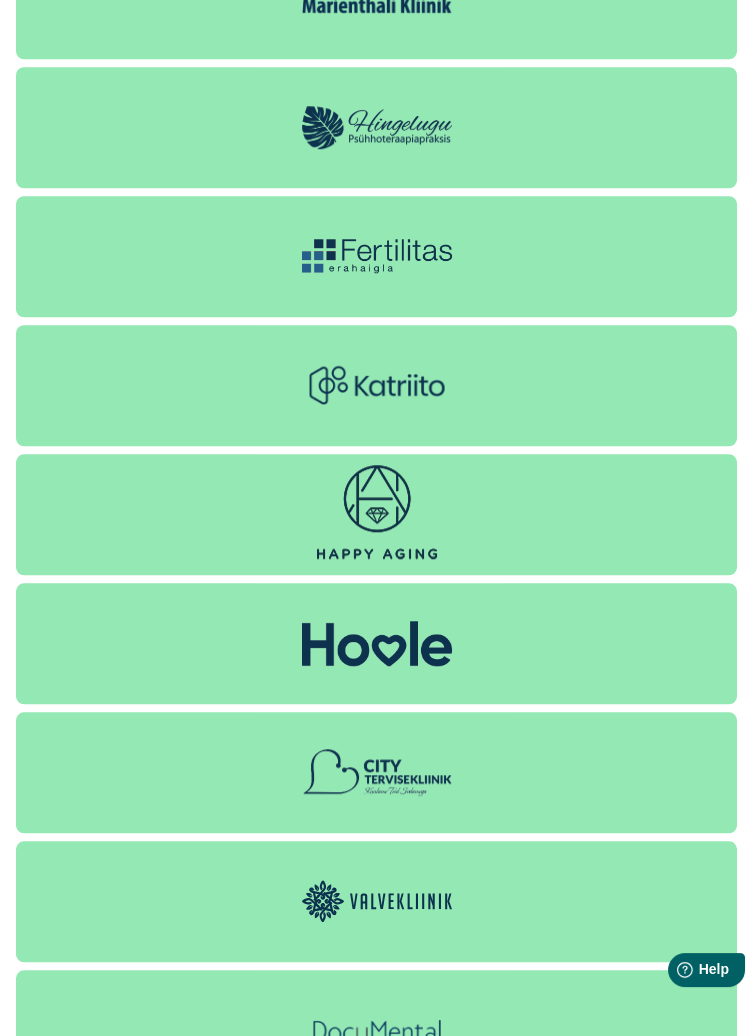 scroll, scrollTop: 3174, scrollLeft: 0, axis: vertical 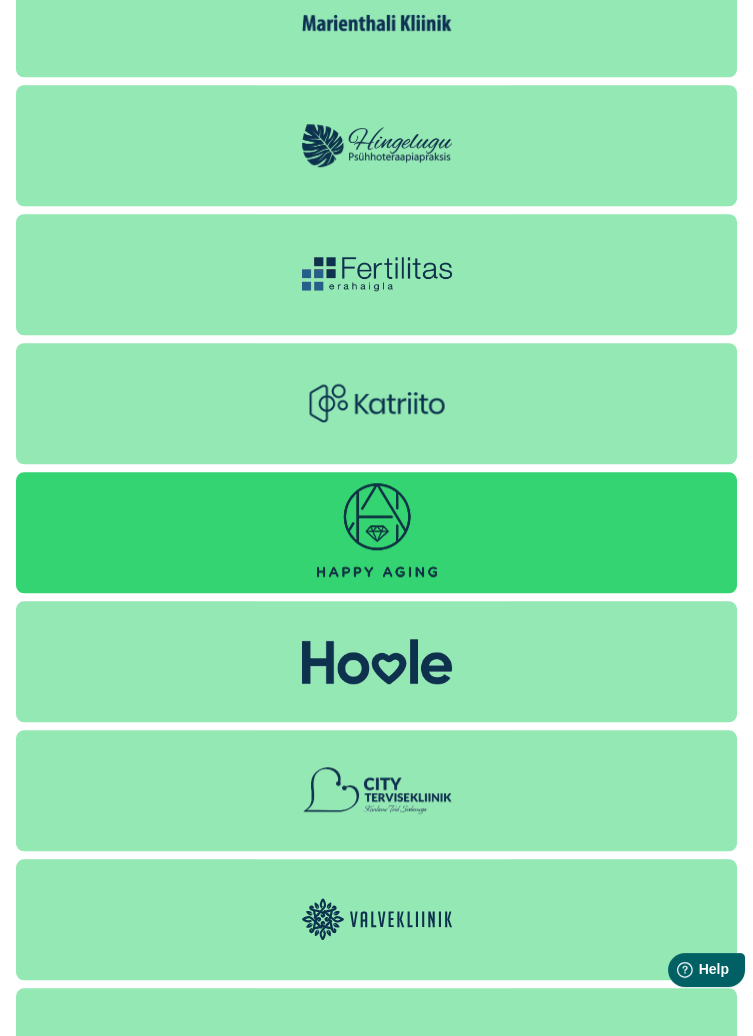 click at bounding box center (376, 532) 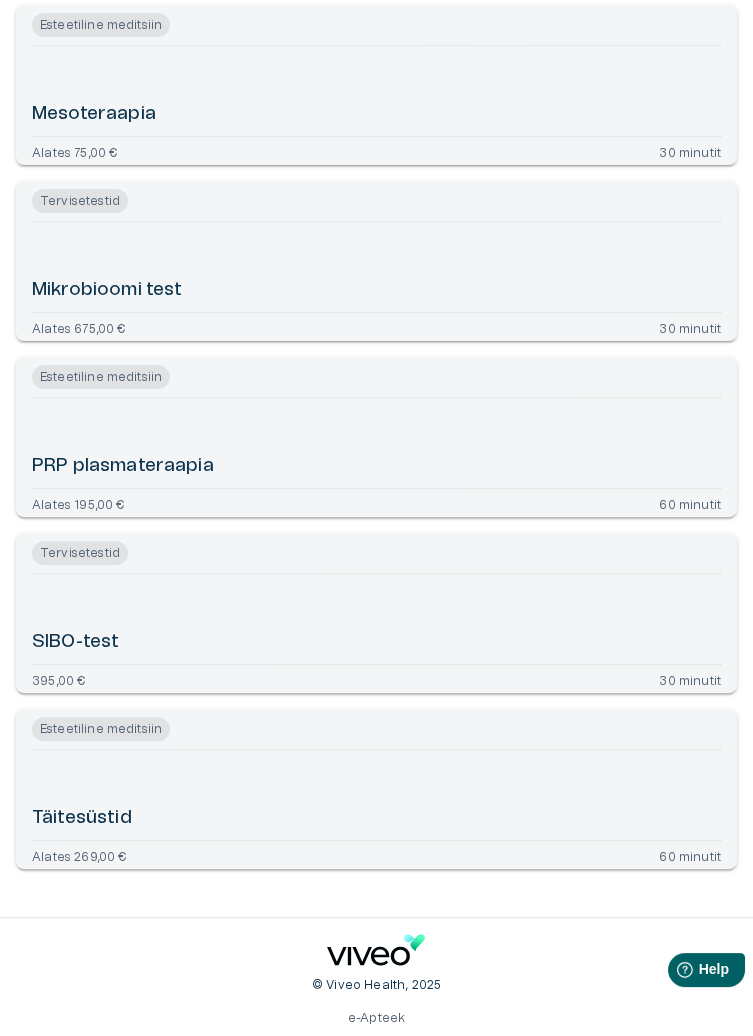 scroll, scrollTop: 1264, scrollLeft: 0, axis: vertical 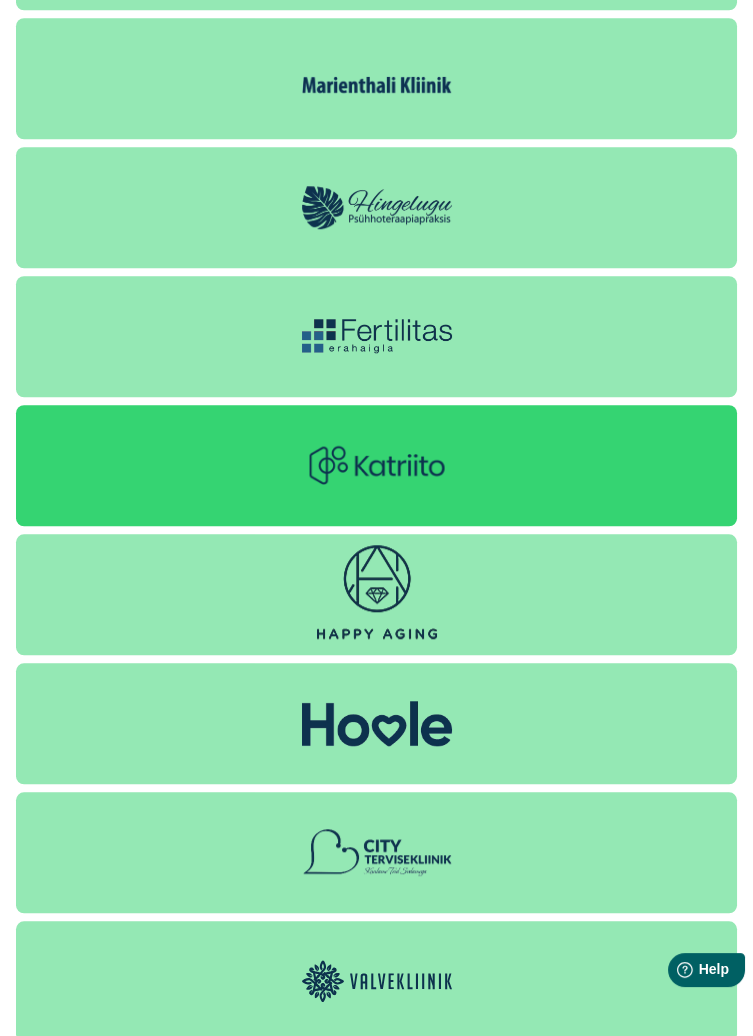click at bounding box center [376, 465] 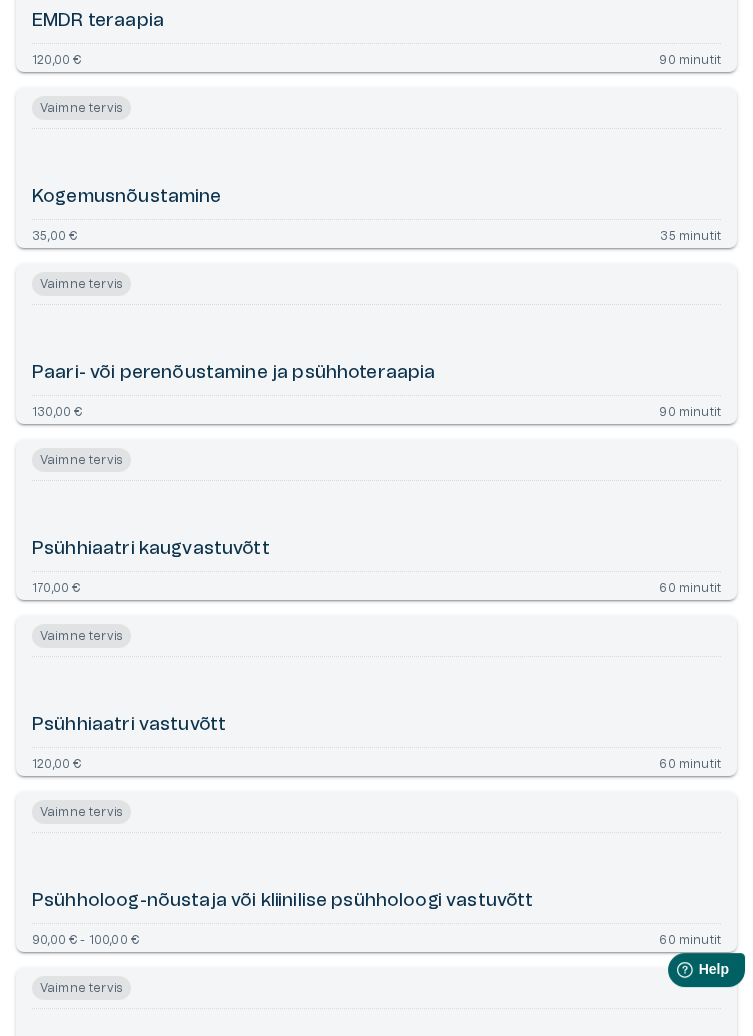 scroll, scrollTop: 0, scrollLeft: 0, axis: both 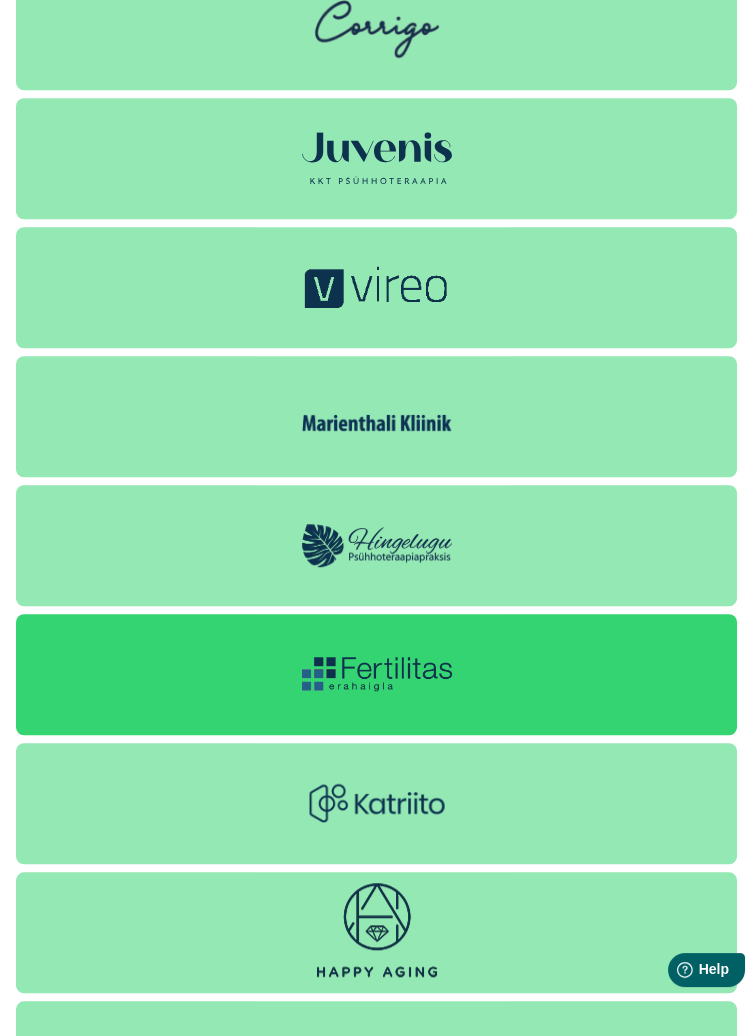 click at bounding box center (376, 674) 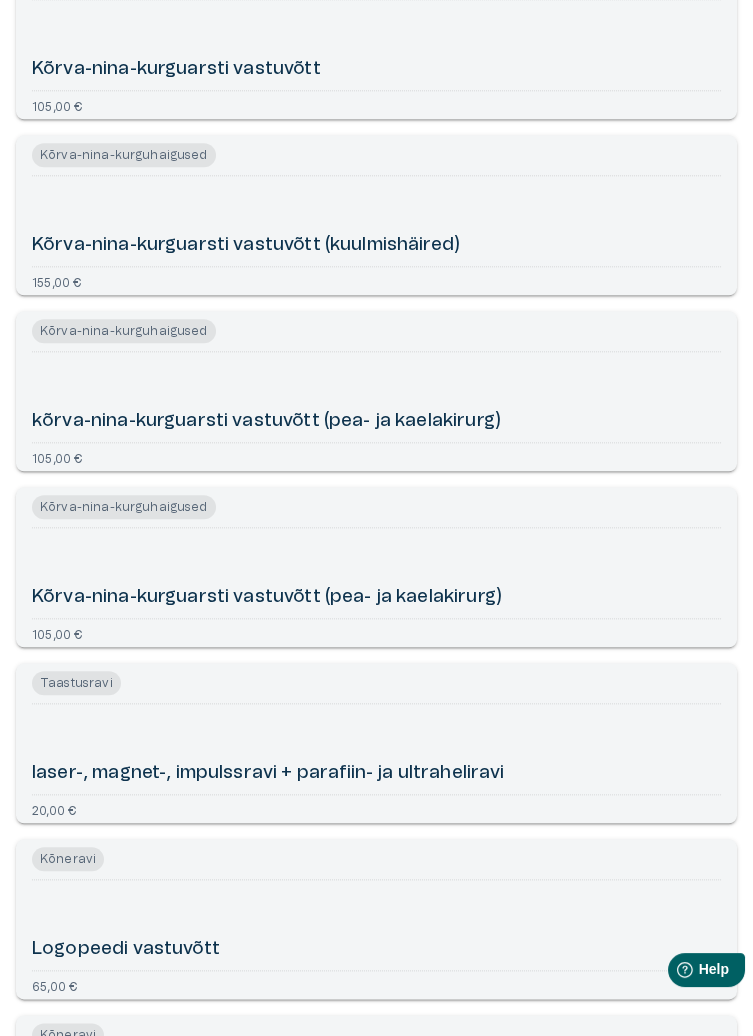 scroll, scrollTop: 3879, scrollLeft: 0, axis: vertical 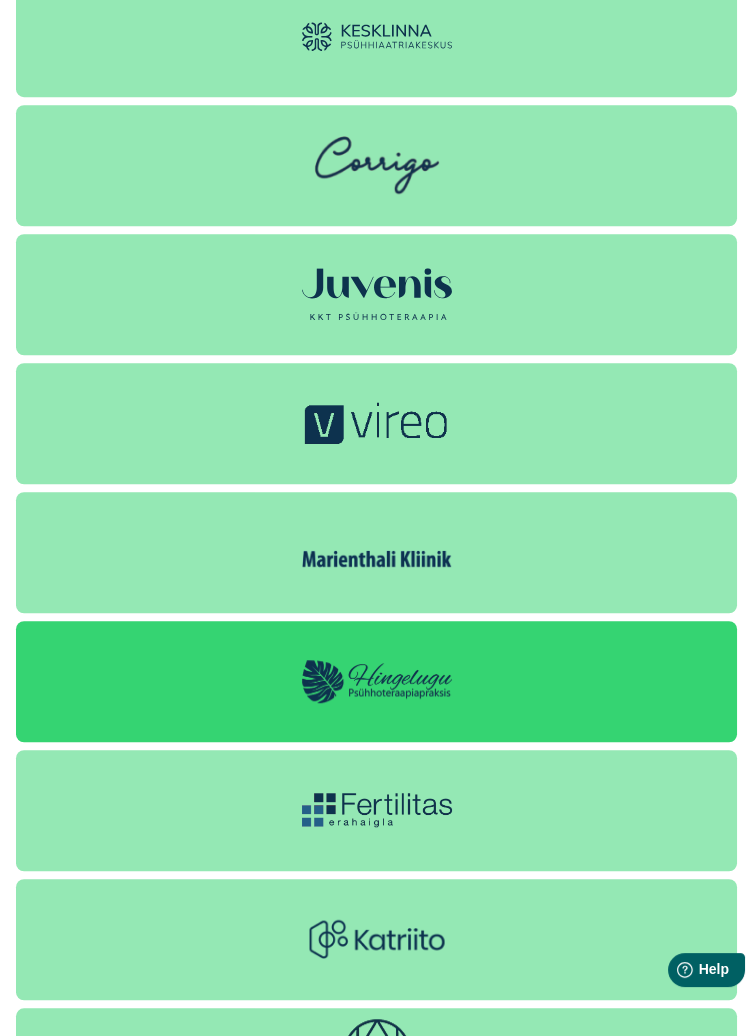 click at bounding box center (376, 681) 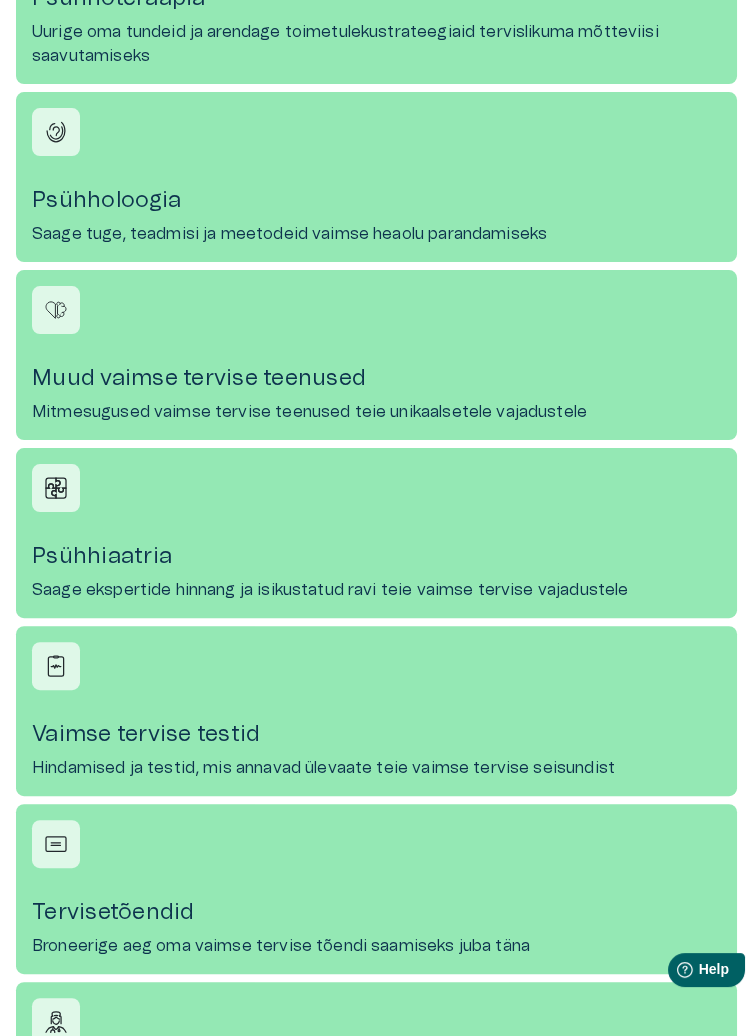 scroll, scrollTop: 2570, scrollLeft: 0, axis: vertical 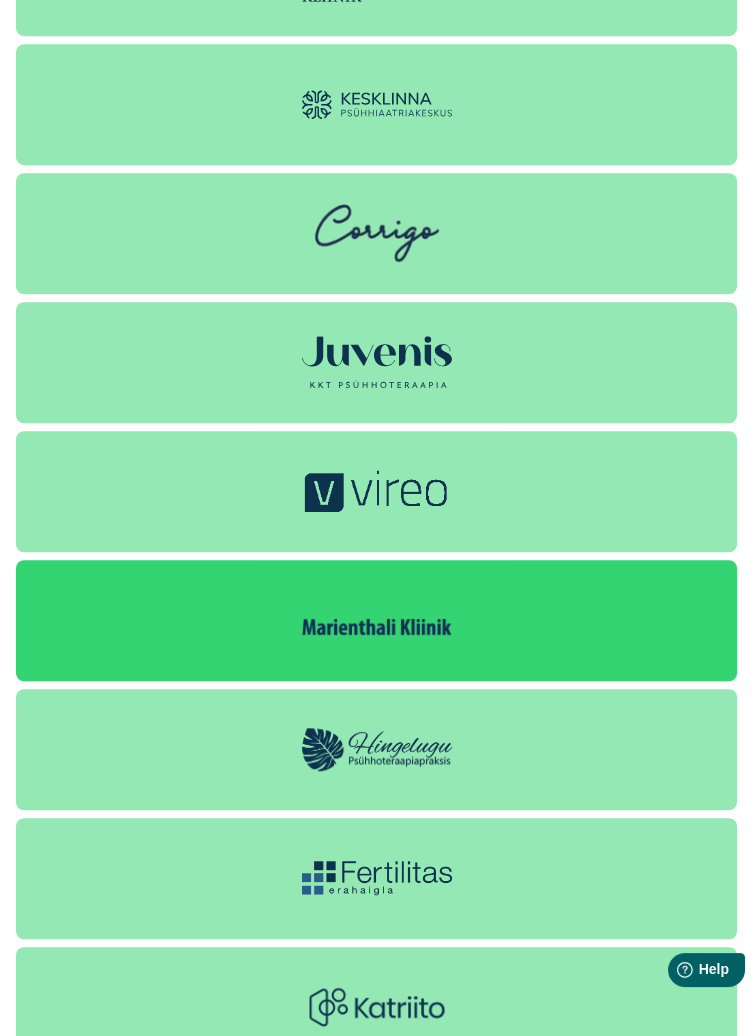 click at bounding box center [377, 620] 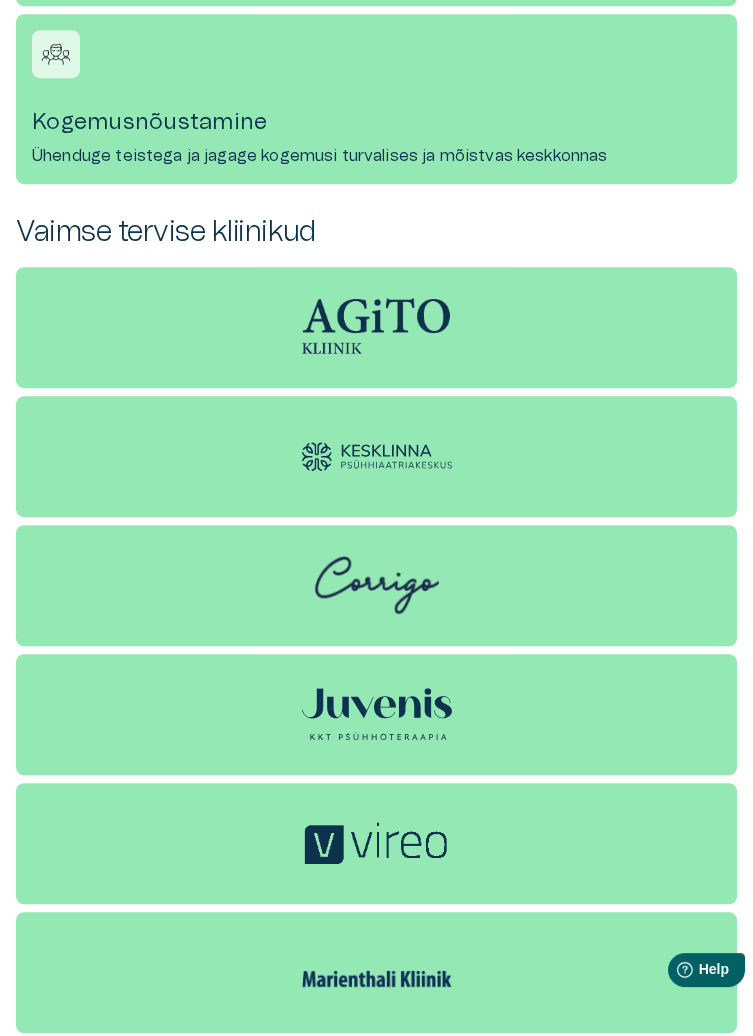 scroll, scrollTop: 2160, scrollLeft: 0, axis: vertical 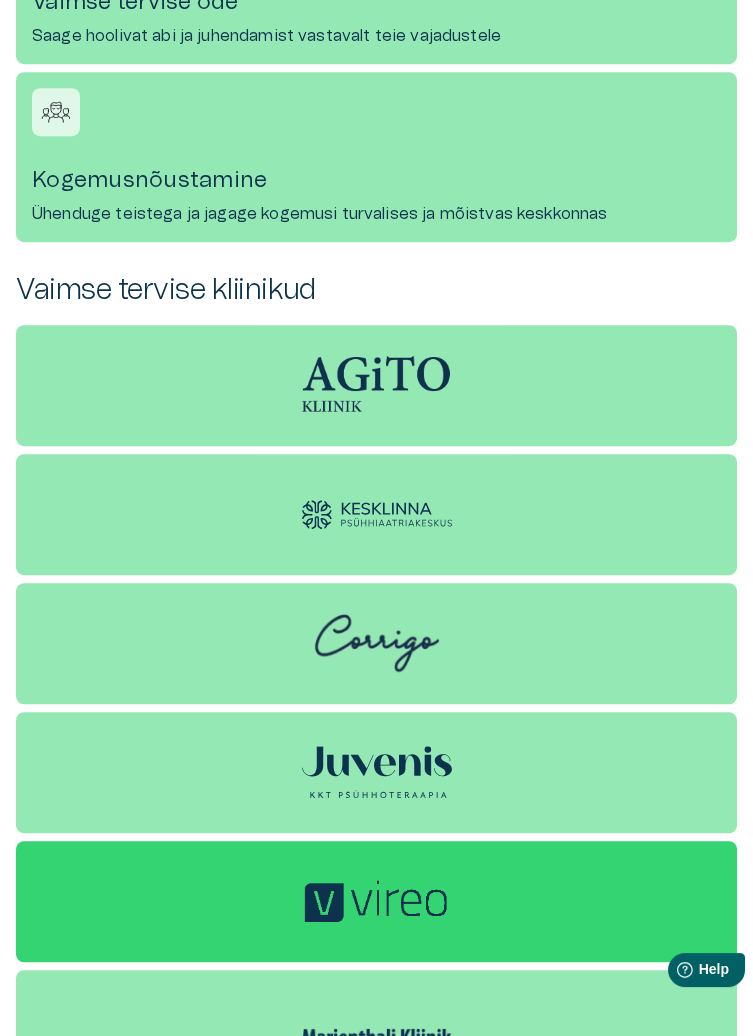 click at bounding box center [376, 901] 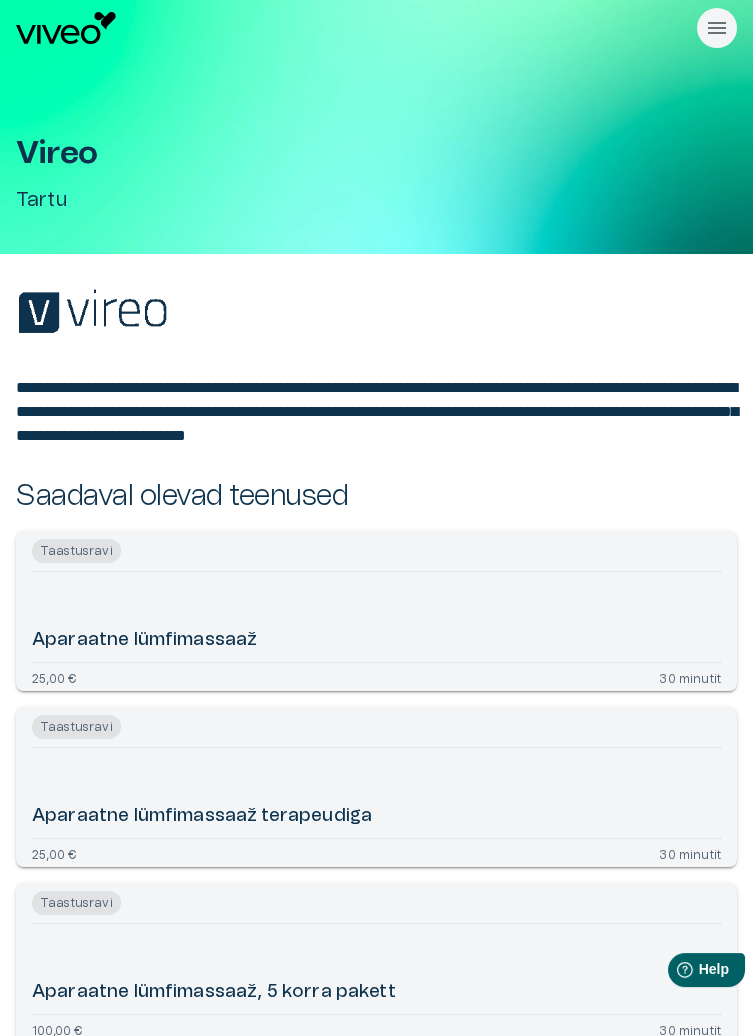 scroll, scrollTop: 2280, scrollLeft: 0, axis: vertical 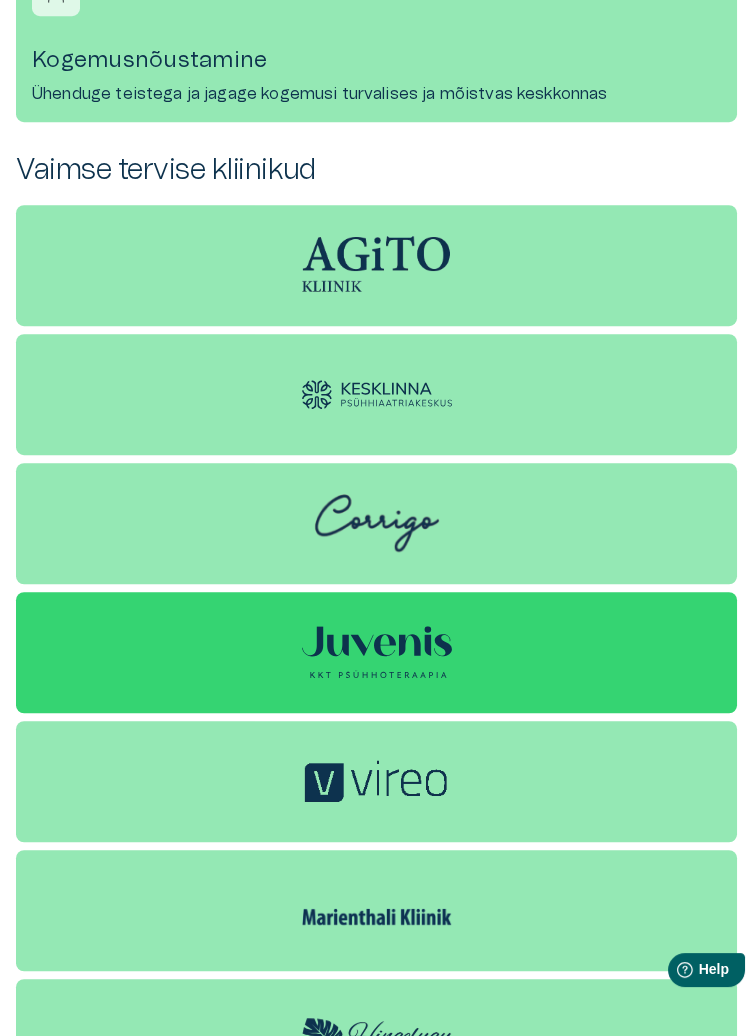 click at bounding box center [376, 652] 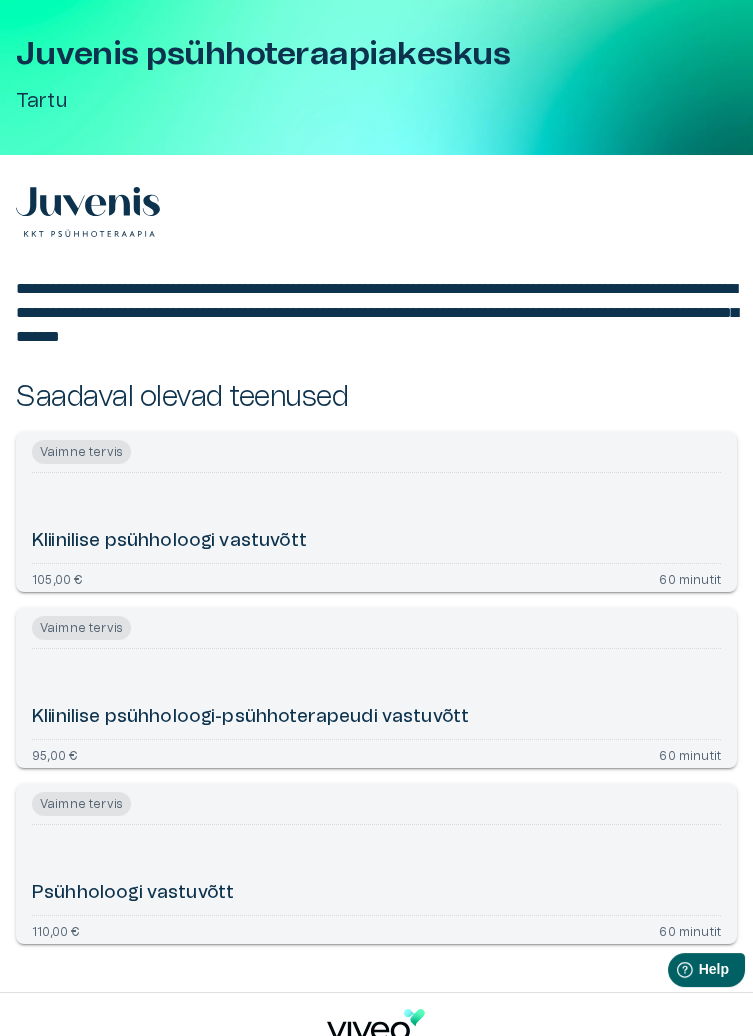 scroll, scrollTop: 328, scrollLeft: 0, axis: vertical 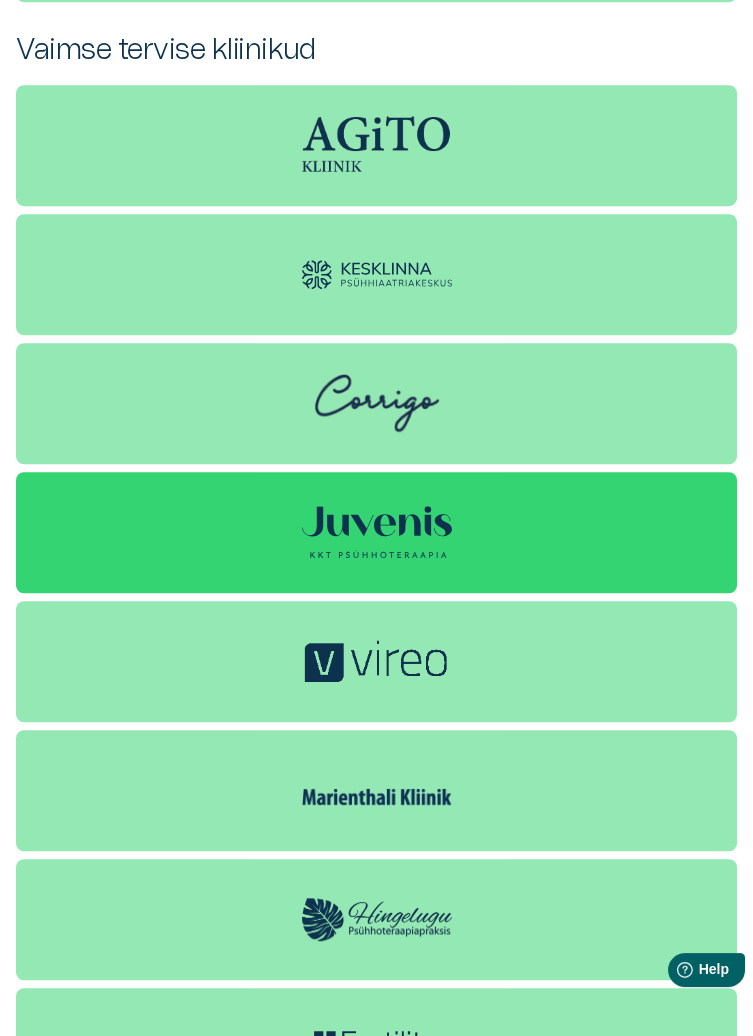 click at bounding box center [376, 532] 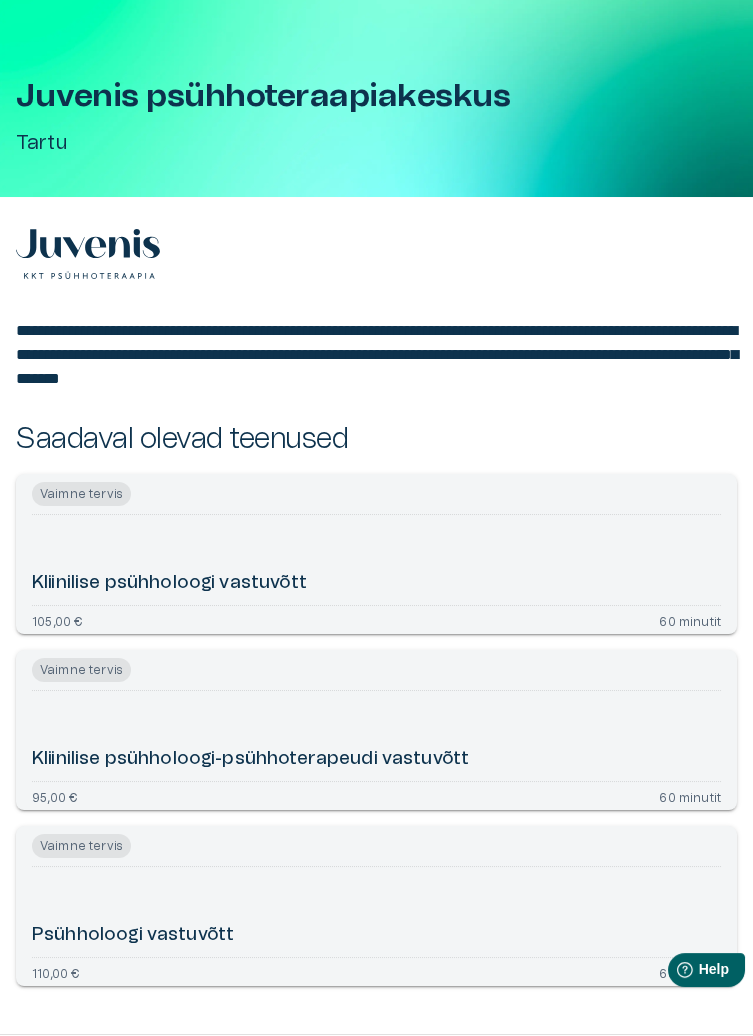 scroll, scrollTop: 46, scrollLeft: 0, axis: vertical 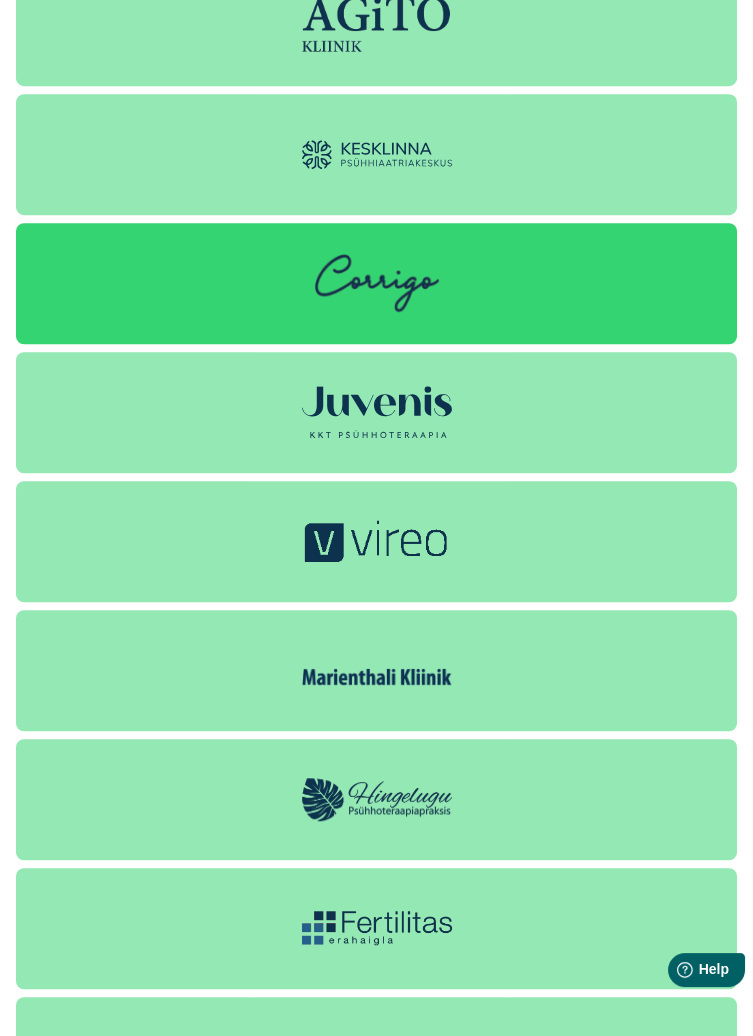 click at bounding box center [376, 283] 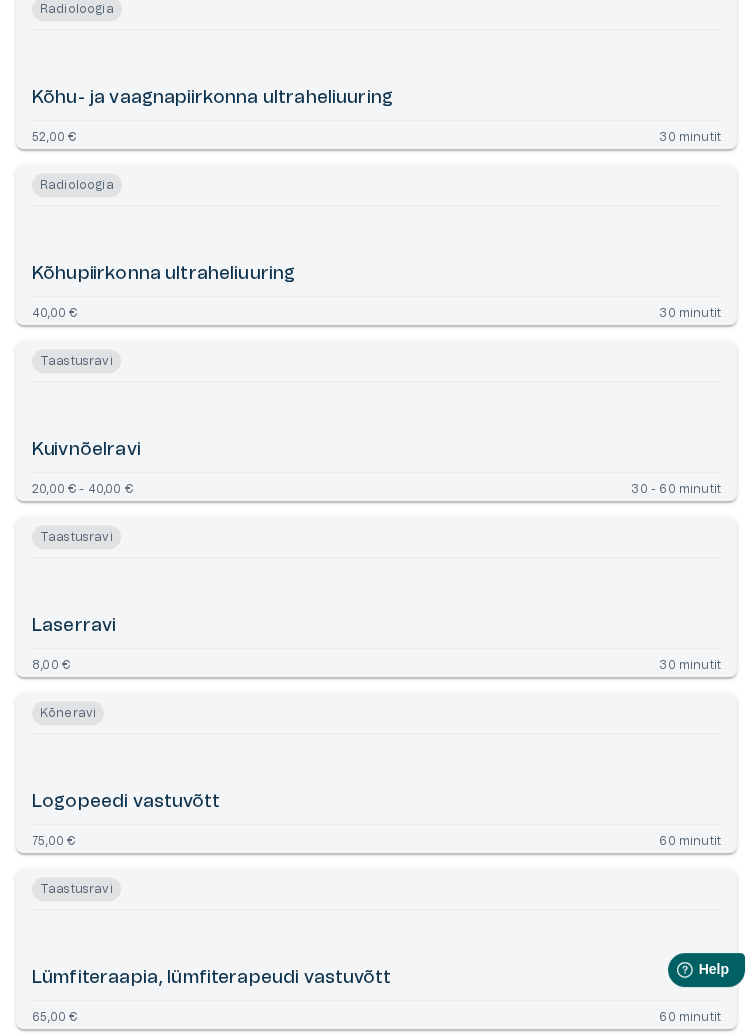 scroll, scrollTop: 3363, scrollLeft: 0, axis: vertical 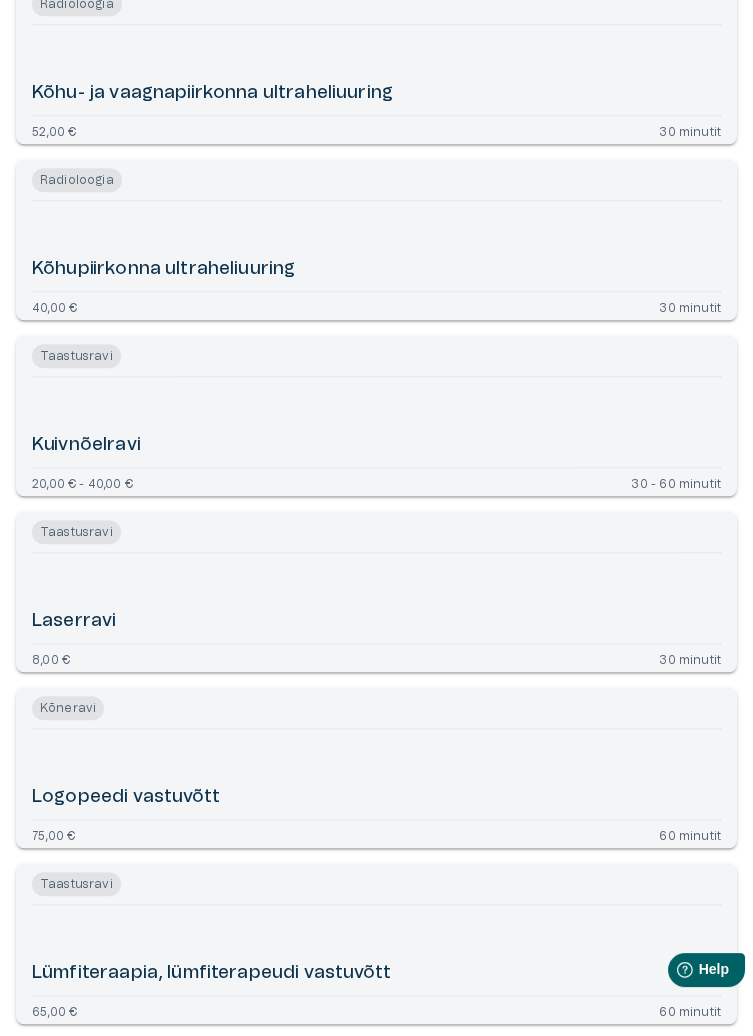 click on "Kõneravi Logopeedi vastuvõtt 75,00 € 60 minutit" at bounding box center [376, 768] 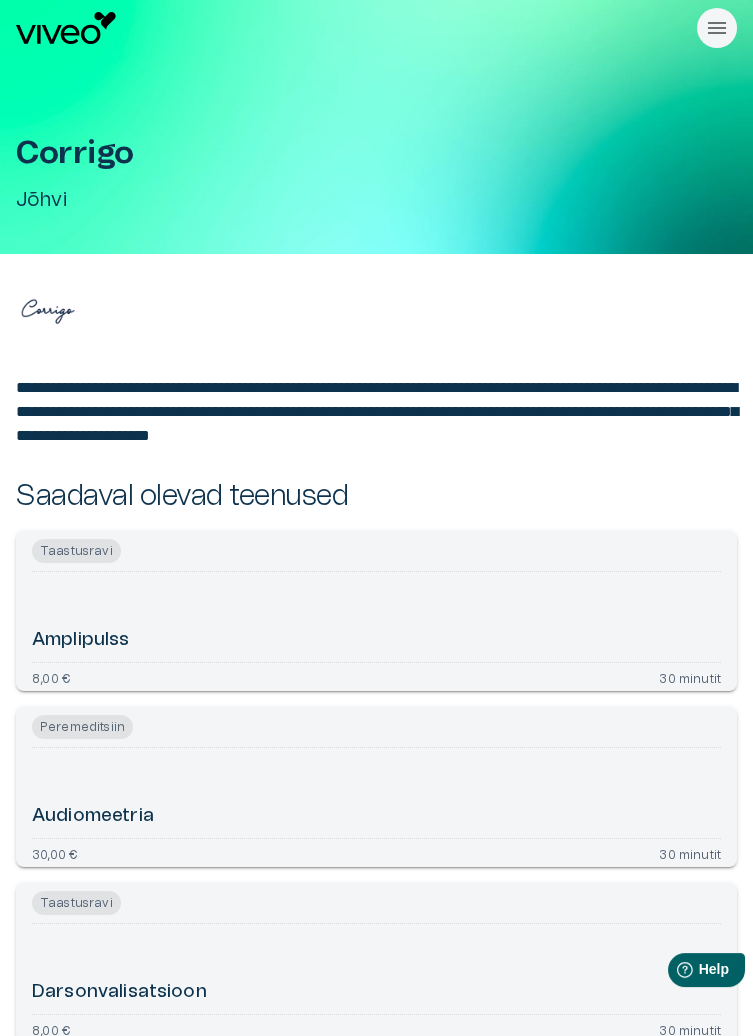 scroll, scrollTop: 3363, scrollLeft: 0, axis: vertical 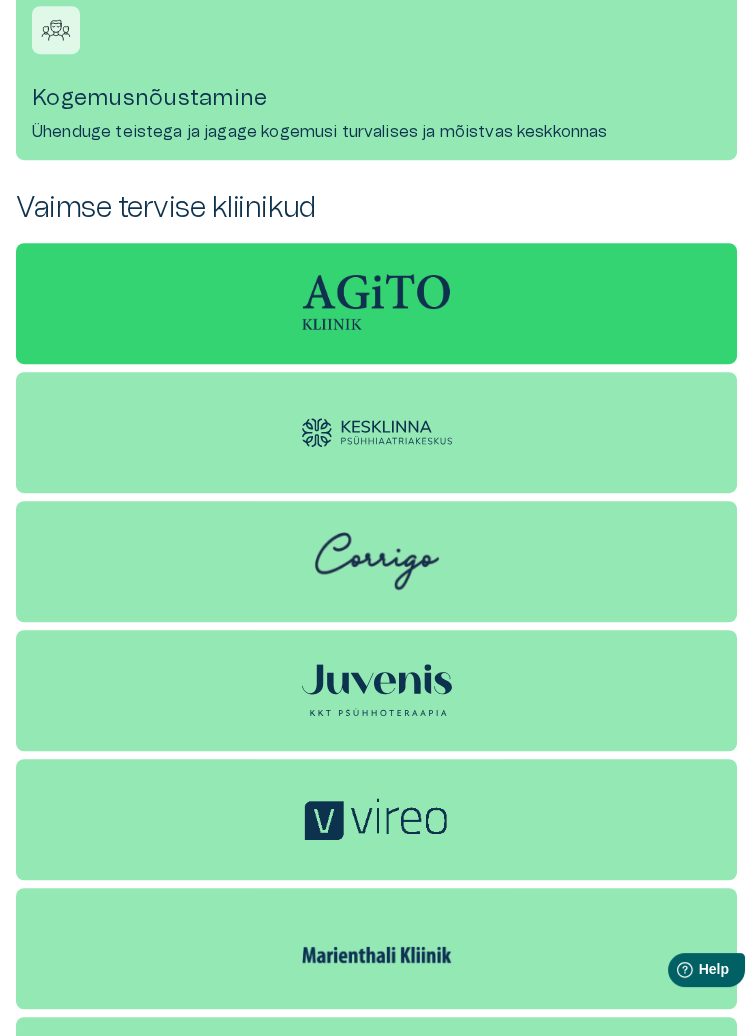 click at bounding box center (376, 303) 